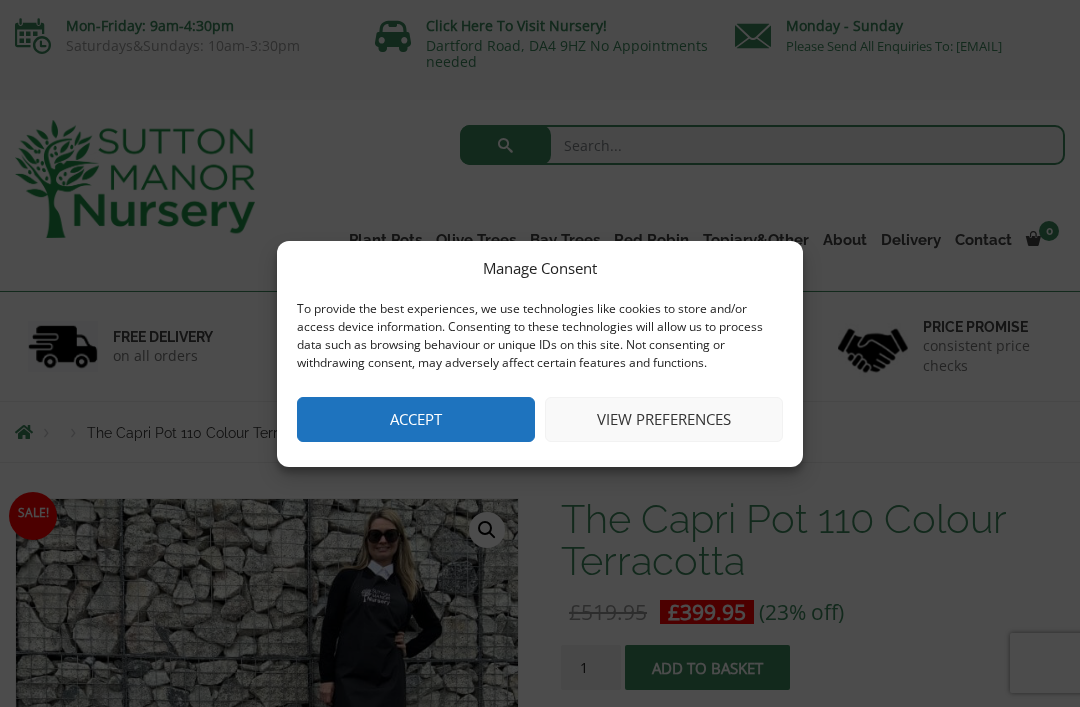 scroll, scrollTop: 0, scrollLeft: 0, axis: both 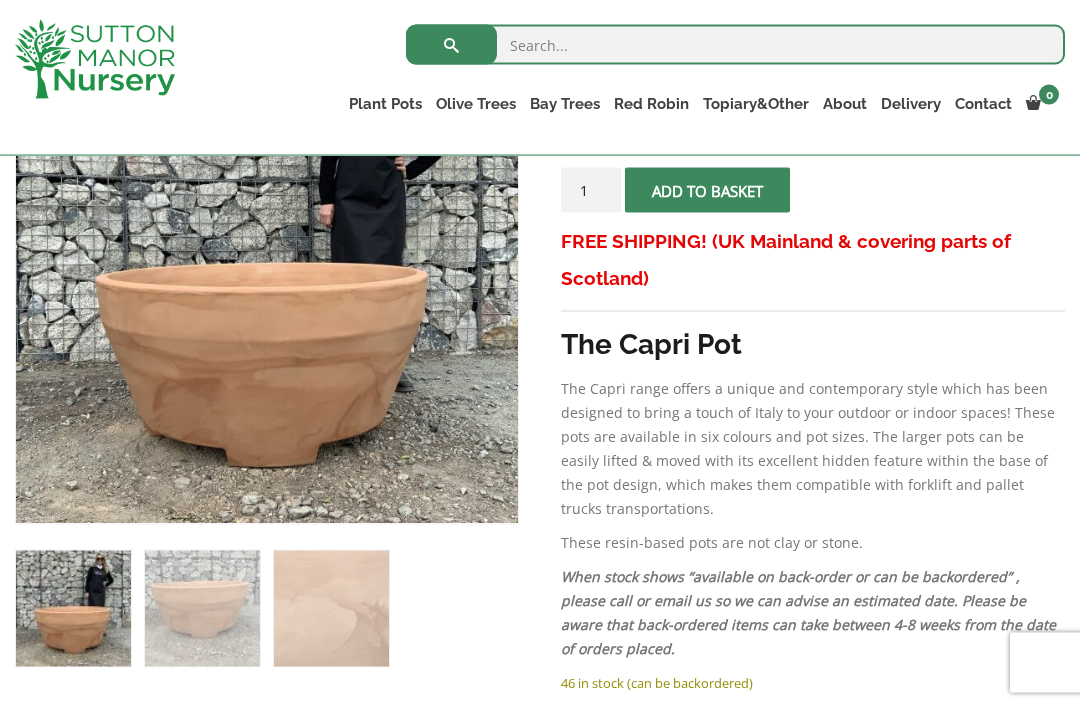 click at bounding box center [516, 522] 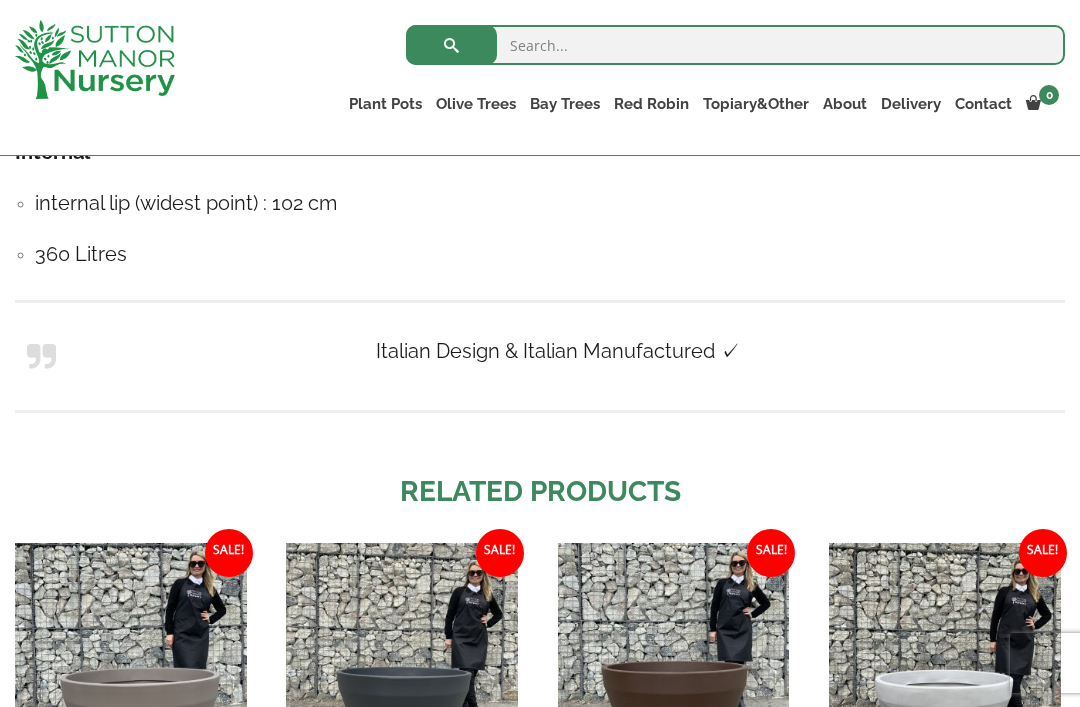 scroll, scrollTop: 1493, scrollLeft: 0, axis: vertical 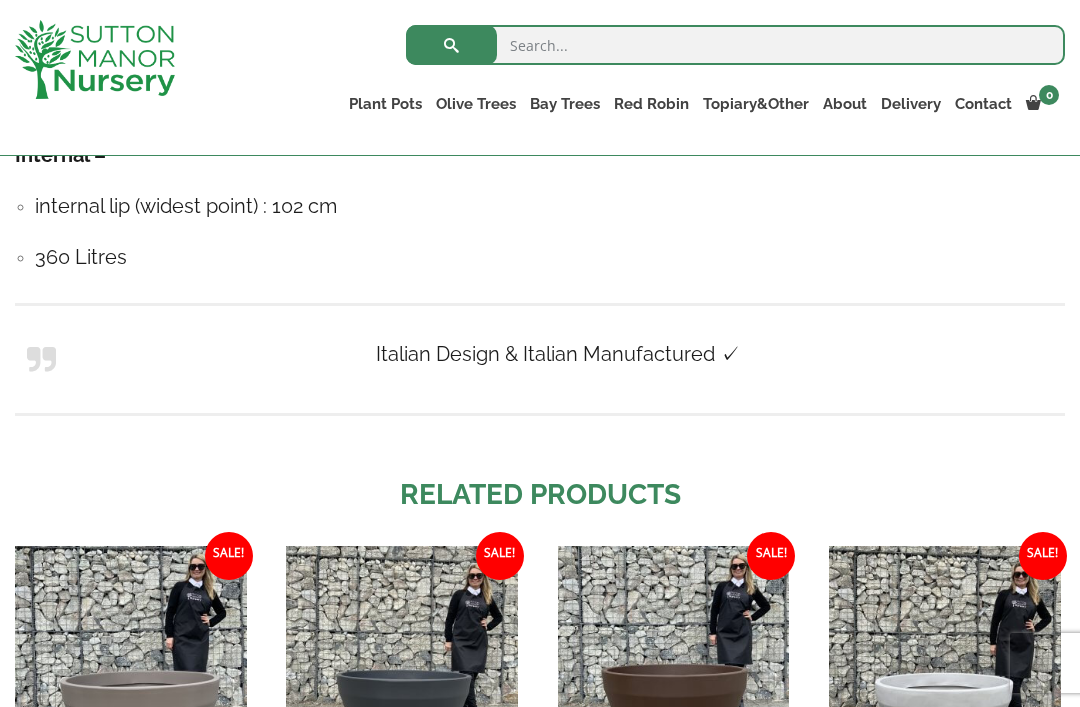 click on "The Old Stone Pots" at bounding box center [0, 0] 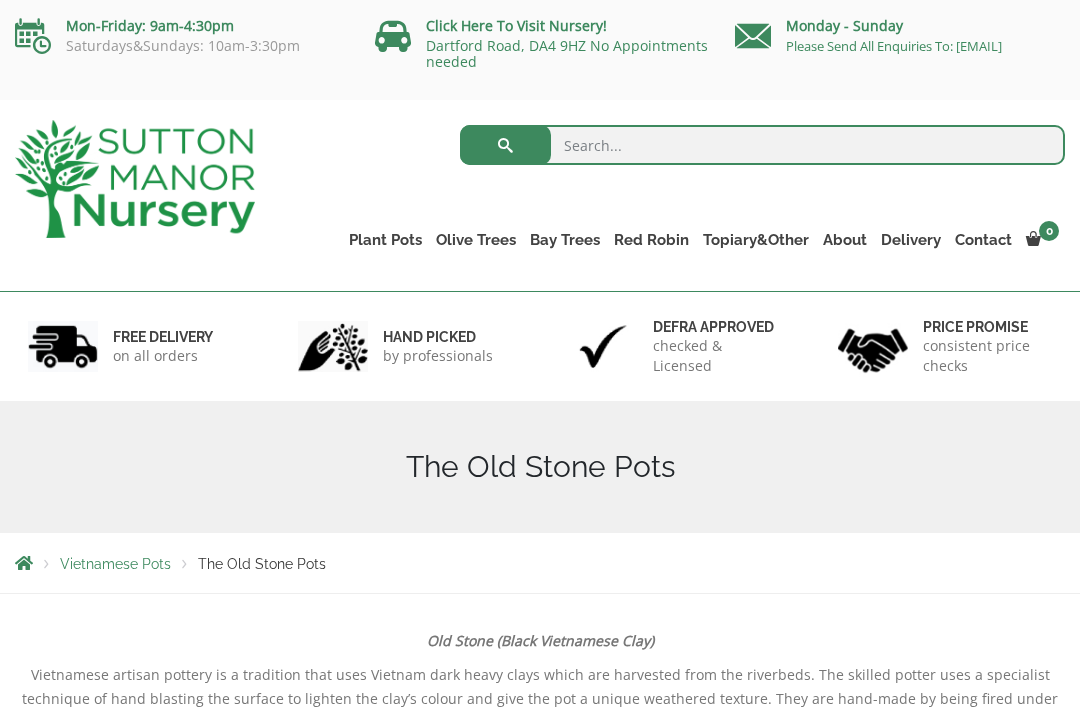 scroll, scrollTop: 74, scrollLeft: 0, axis: vertical 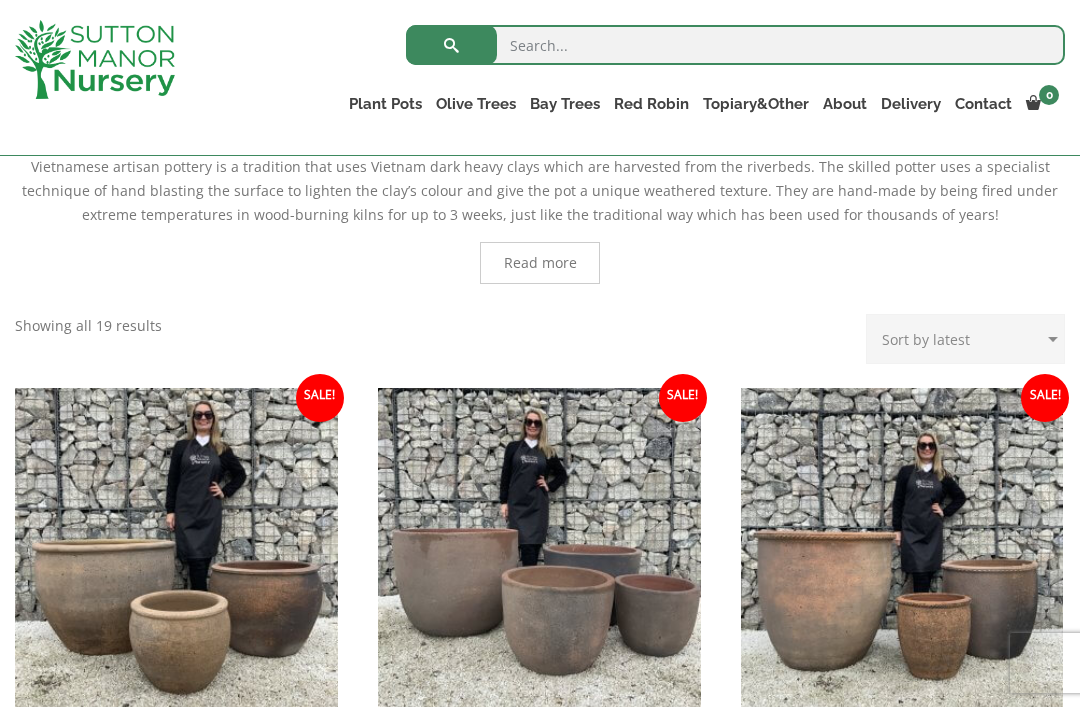 click at bounding box center (902, 549) 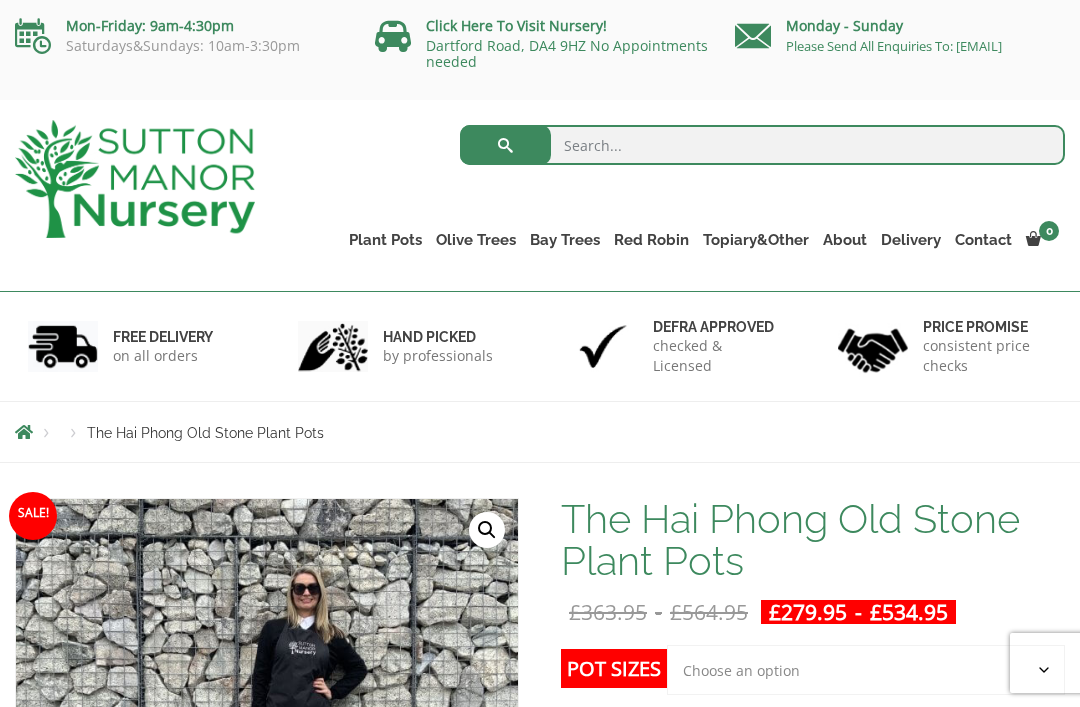 scroll, scrollTop: 0, scrollLeft: 0, axis: both 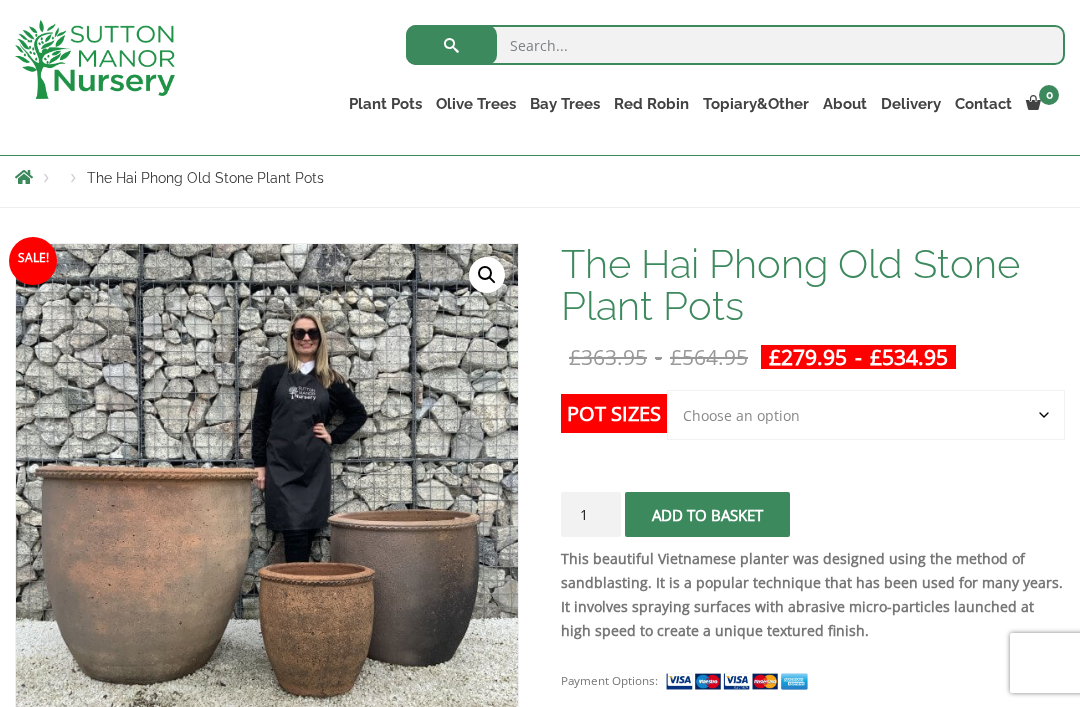 click at bounding box center (516, 744) 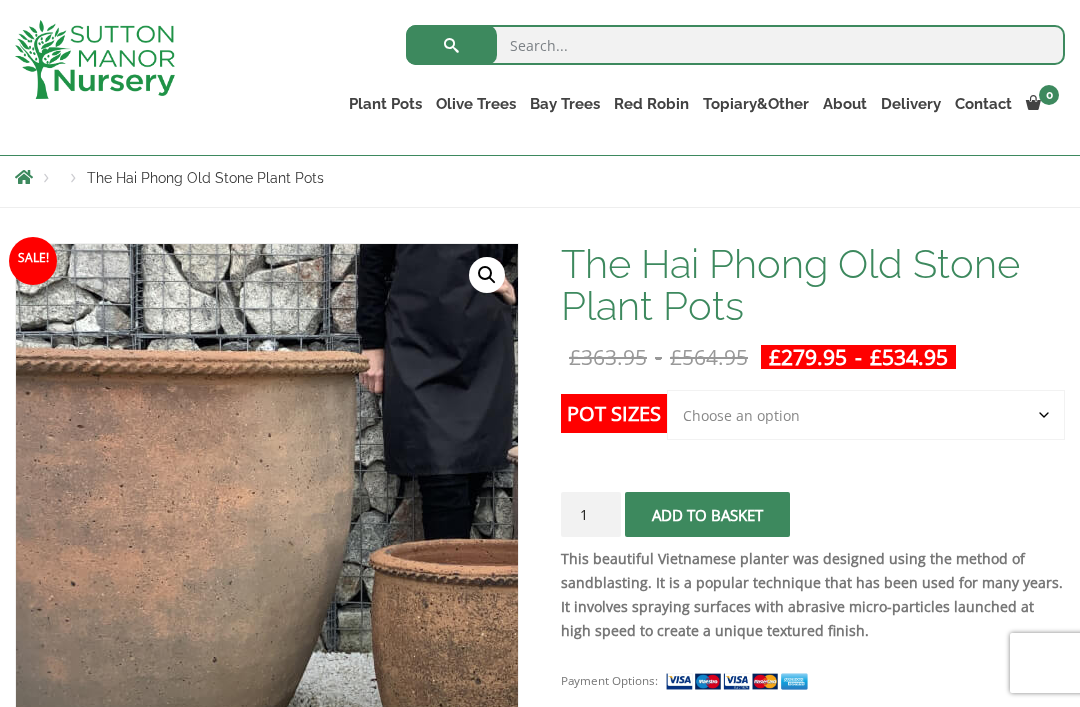 click on "Choose an option Click here to buy the 3rd to Largest Pot In The Picture Click here to buy the 2nd to Largest Pot In The Picture Click here to buy the Largest pot In The Picture" 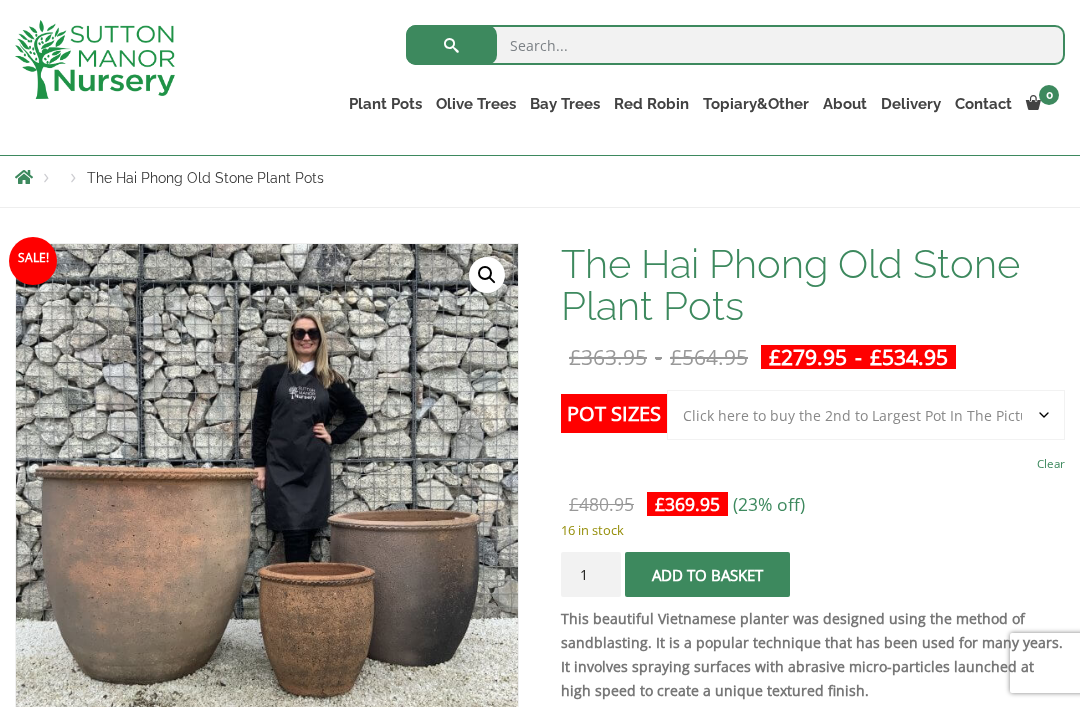 click on "Choose an option Click here to buy the 3rd to Largest Pot In The Picture Click here to buy the 2nd to Largest Pot In The Picture Click here to buy the Largest pot In The Picture" 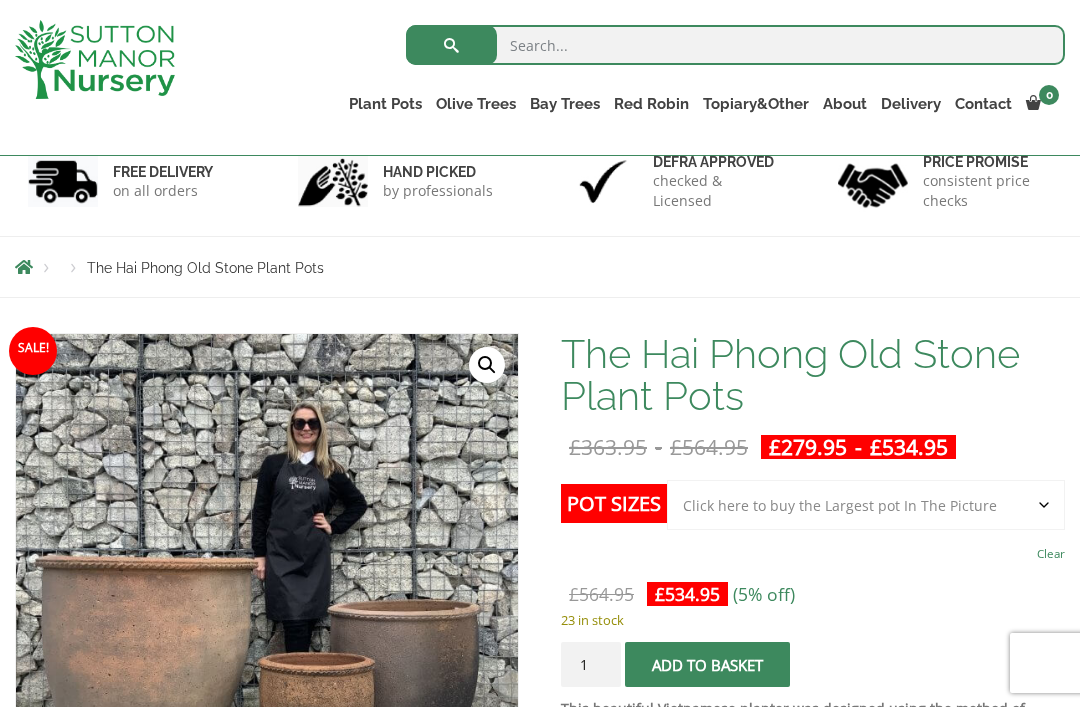 scroll, scrollTop: 0, scrollLeft: 0, axis: both 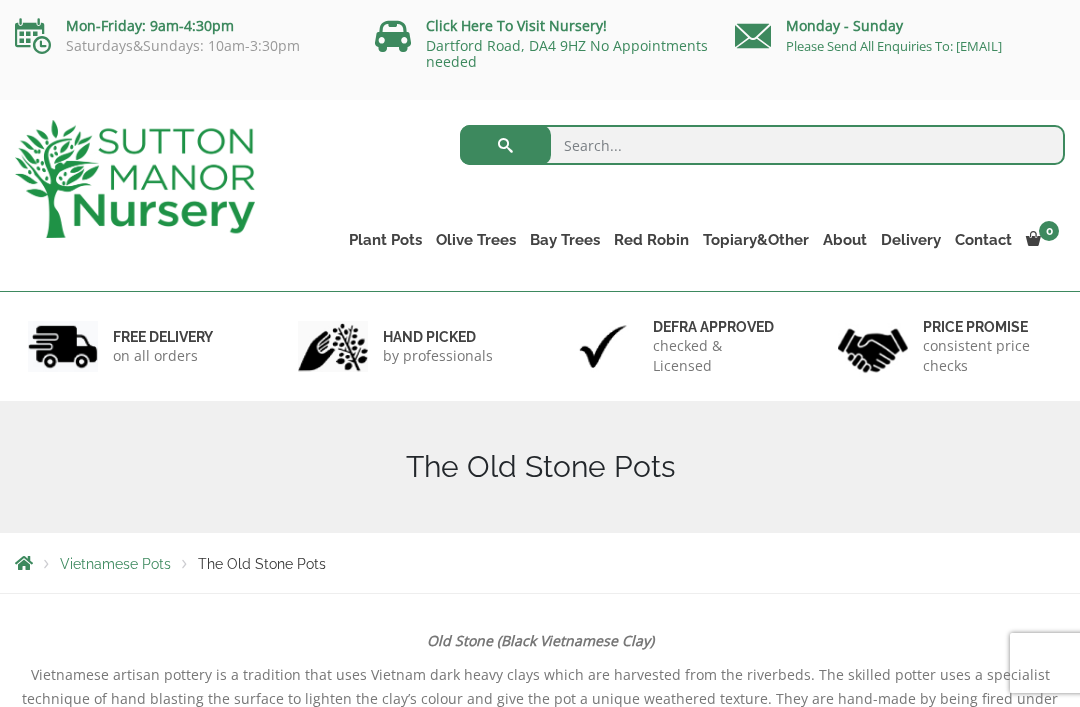 click on "Squares And Troughs" at bounding box center (0, 0) 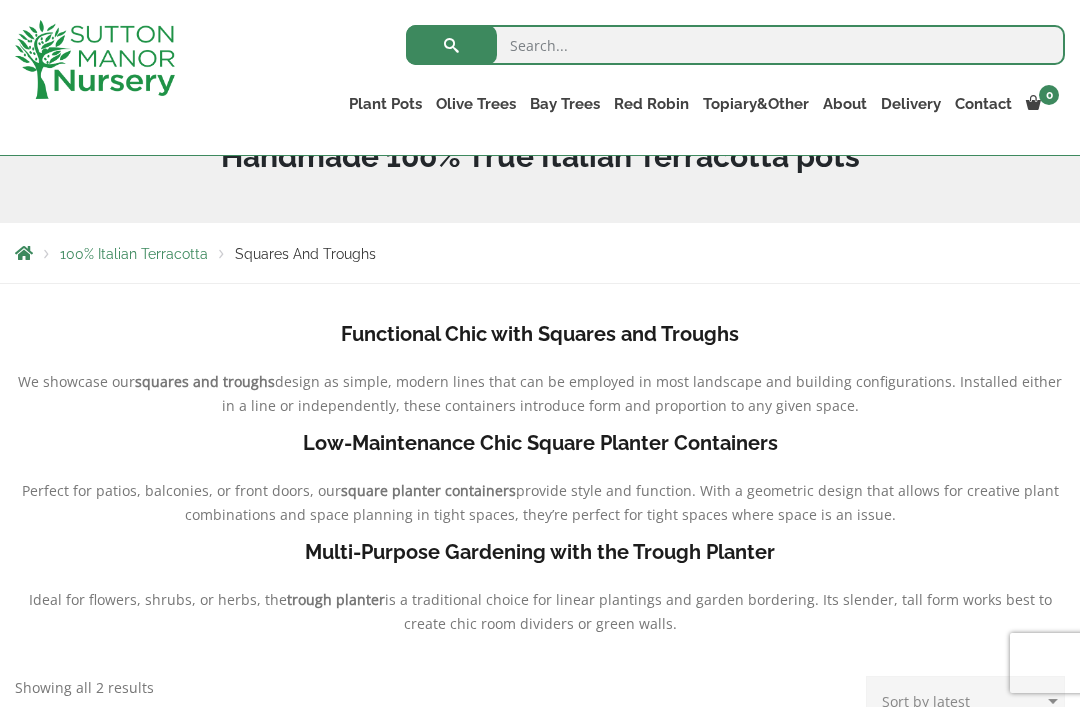scroll, scrollTop: 0, scrollLeft: 0, axis: both 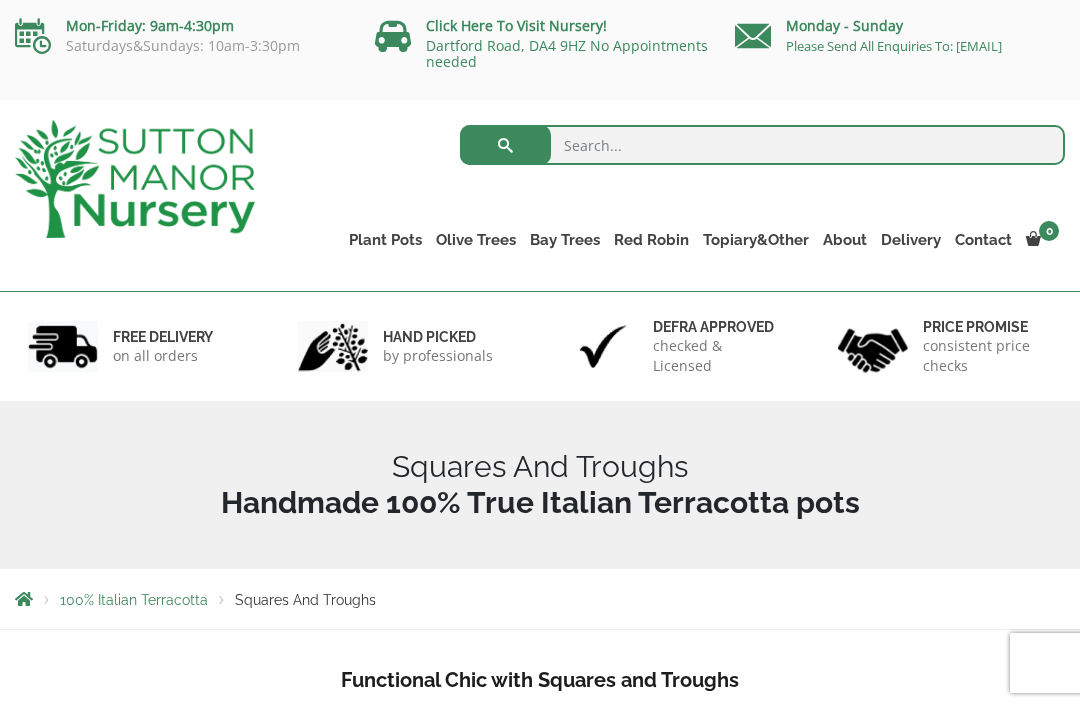 click on "The Atlantis Pots" at bounding box center (0, 0) 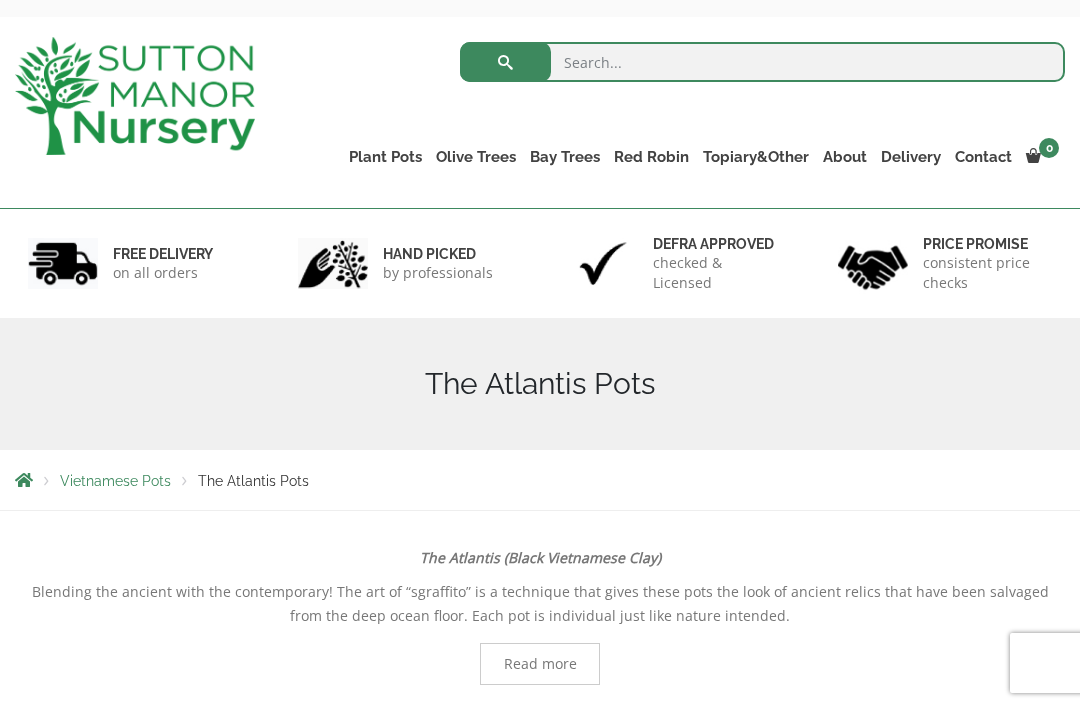 scroll, scrollTop: 380, scrollLeft: 0, axis: vertical 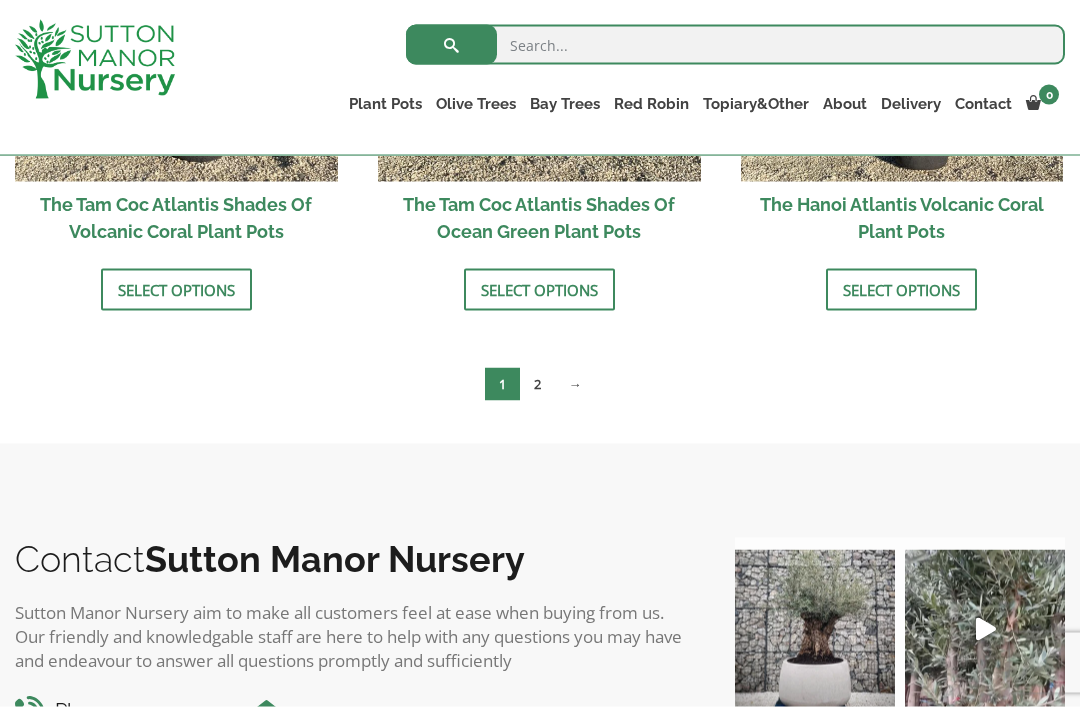 click on "2" at bounding box center [537, 384] 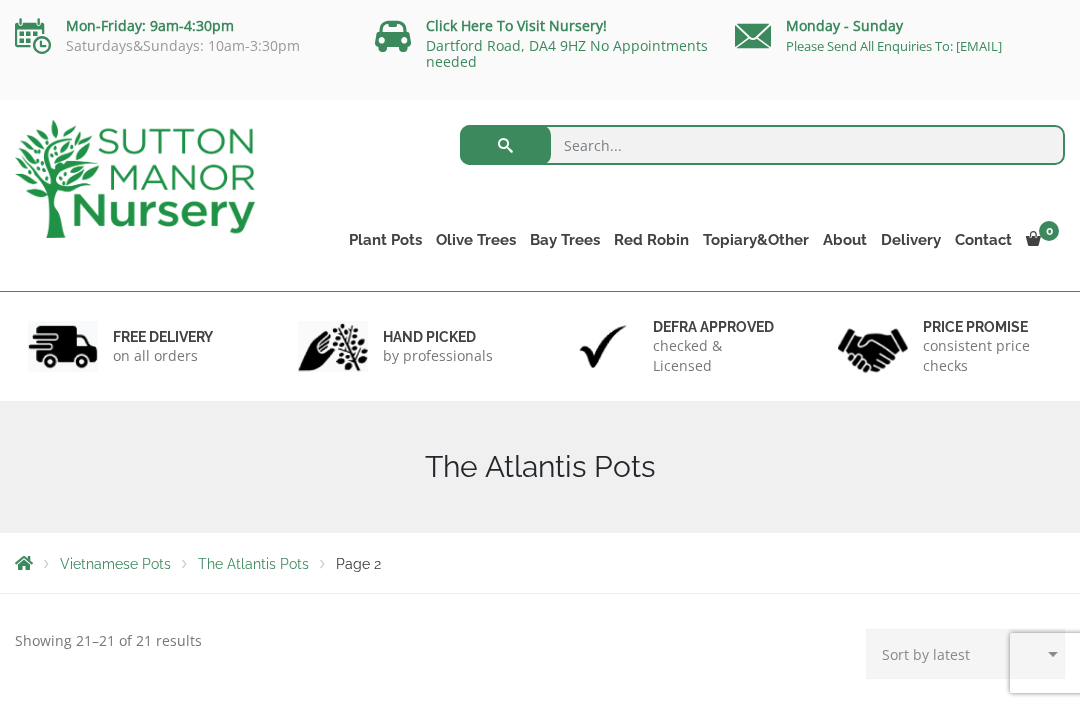 scroll, scrollTop: 0, scrollLeft: 0, axis: both 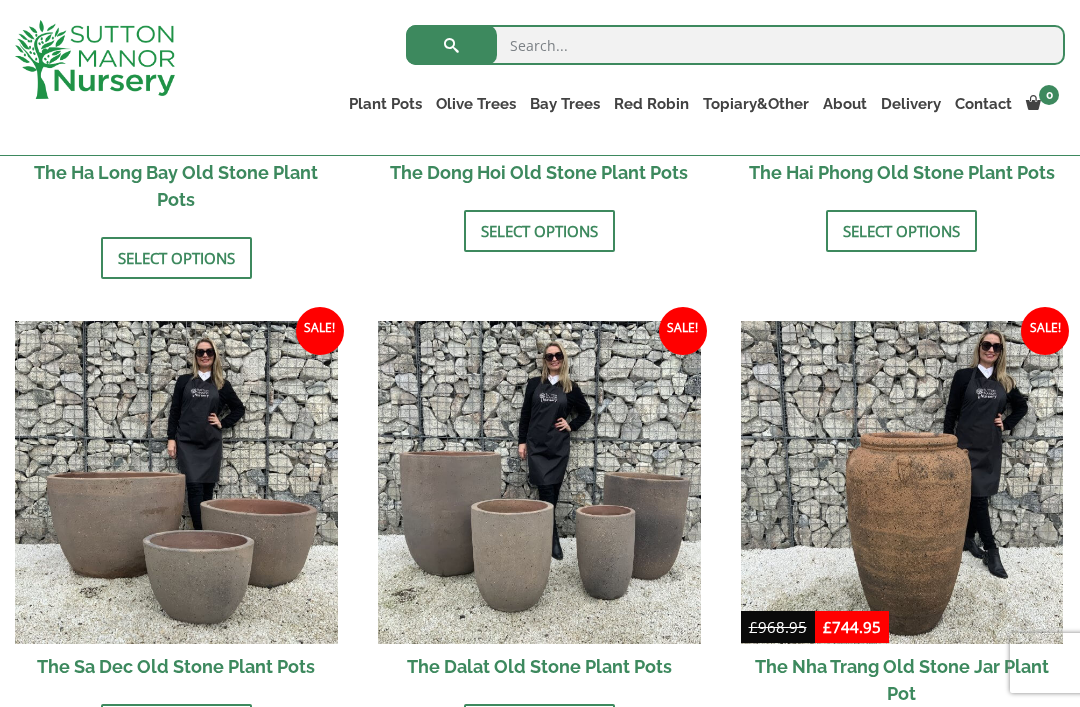 click at bounding box center (176, 482) 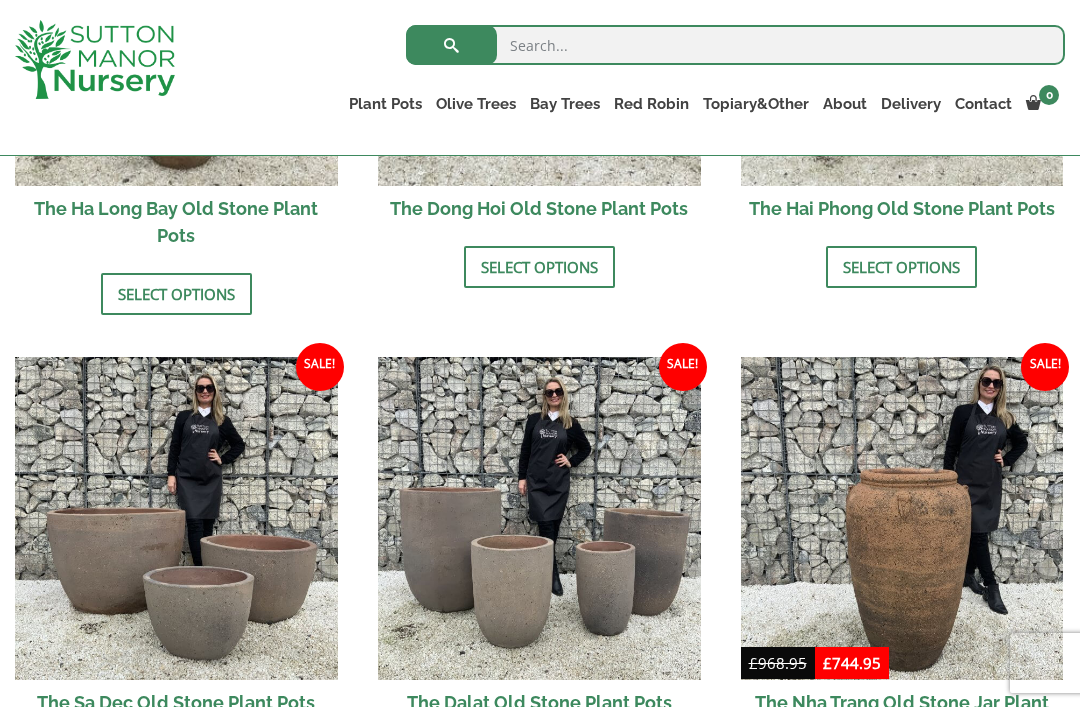 scroll, scrollTop: 1097, scrollLeft: 0, axis: vertical 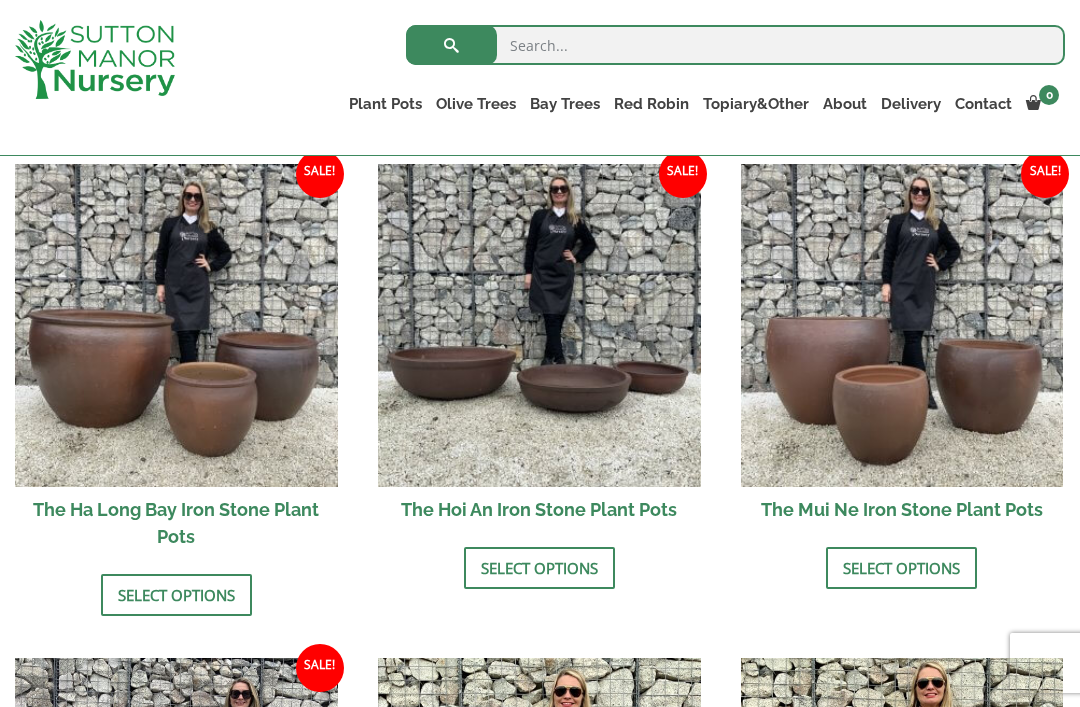 click at bounding box center [176, 325] 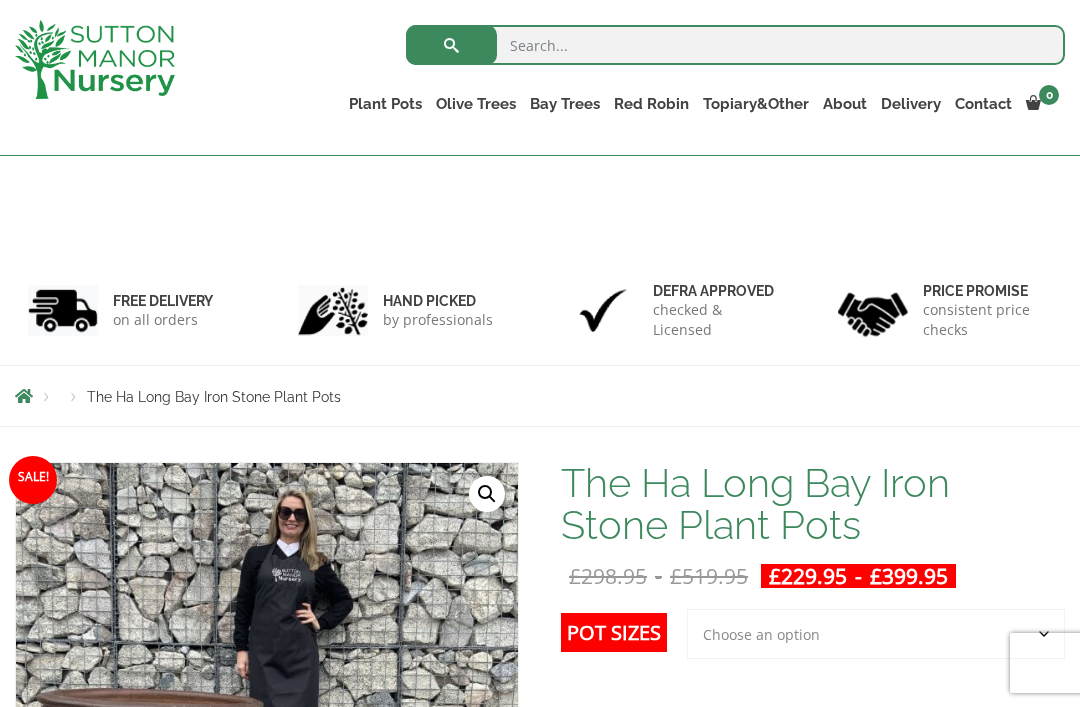 scroll, scrollTop: 253, scrollLeft: 0, axis: vertical 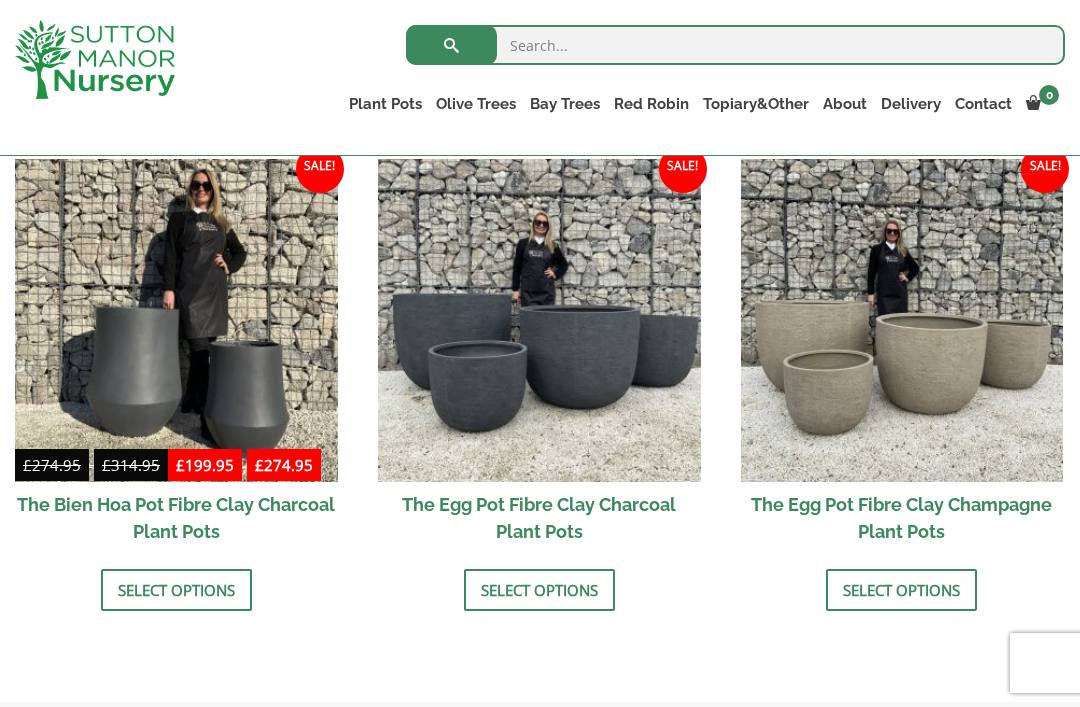 click at bounding box center (539, 320) 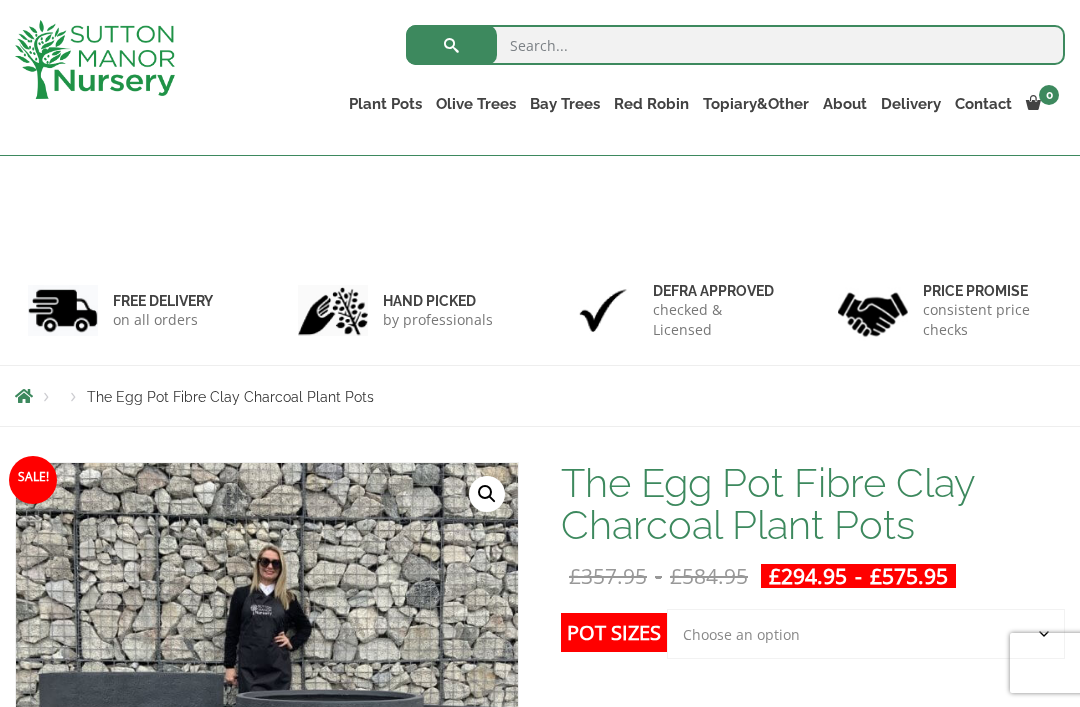 scroll, scrollTop: 238, scrollLeft: 0, axis: vertical 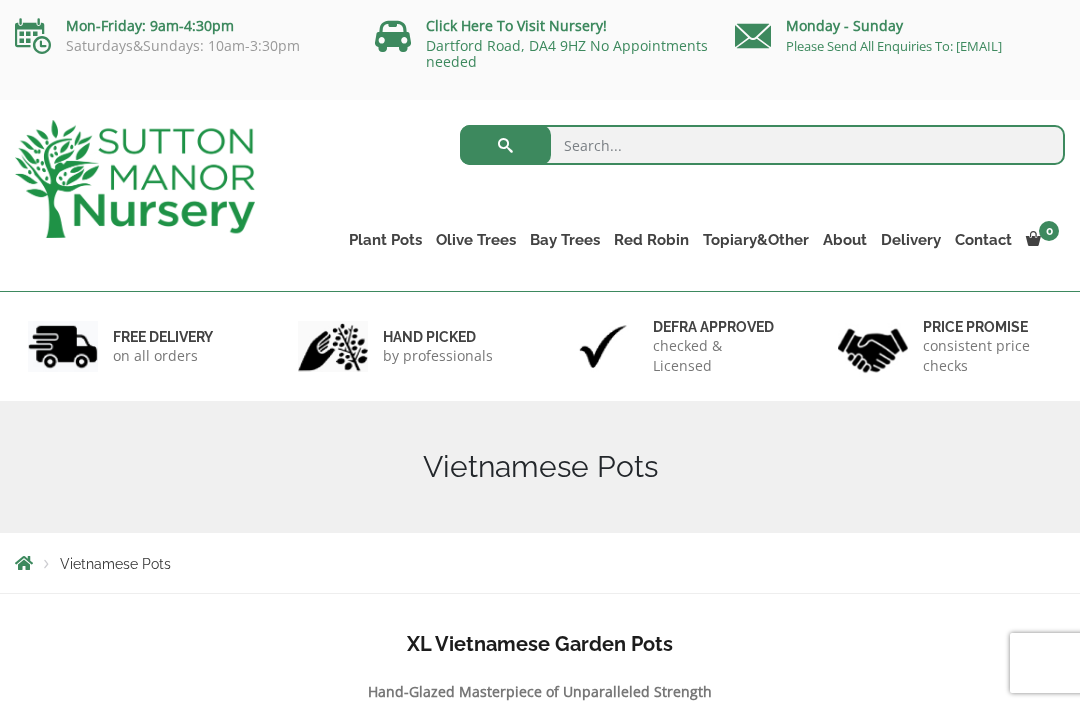 click on "Gnarled Plateau Olive Tree XL" at bounding box center (0, 0) 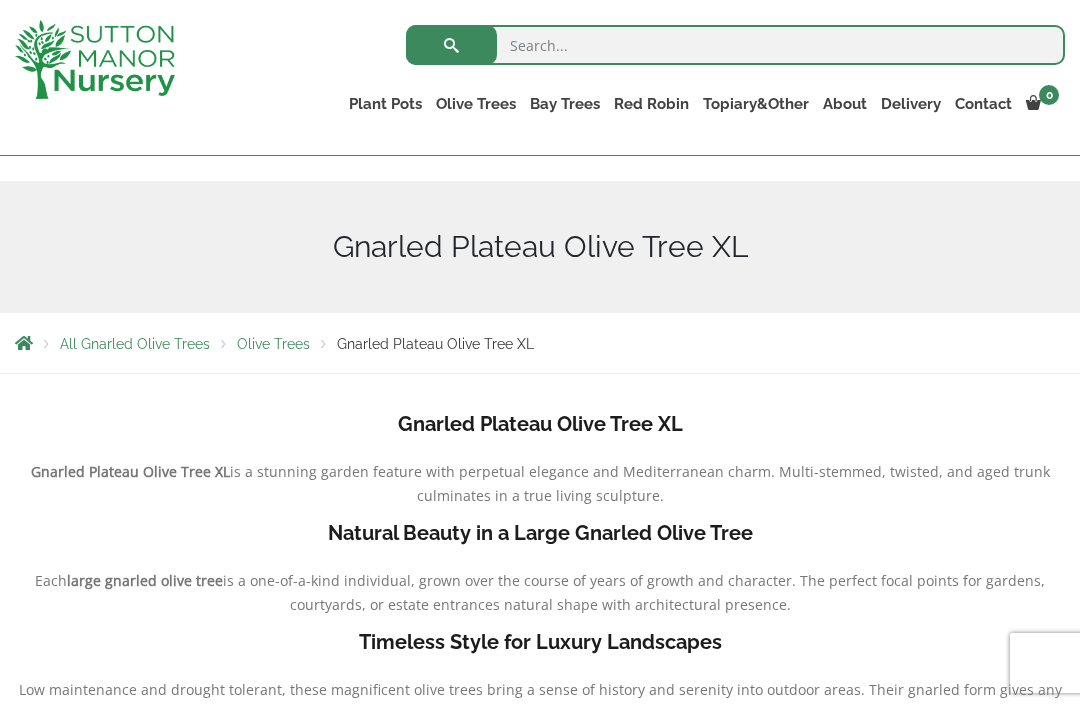 scroll, scrollTop: 231, scrollLeft: 0, axis: vertical 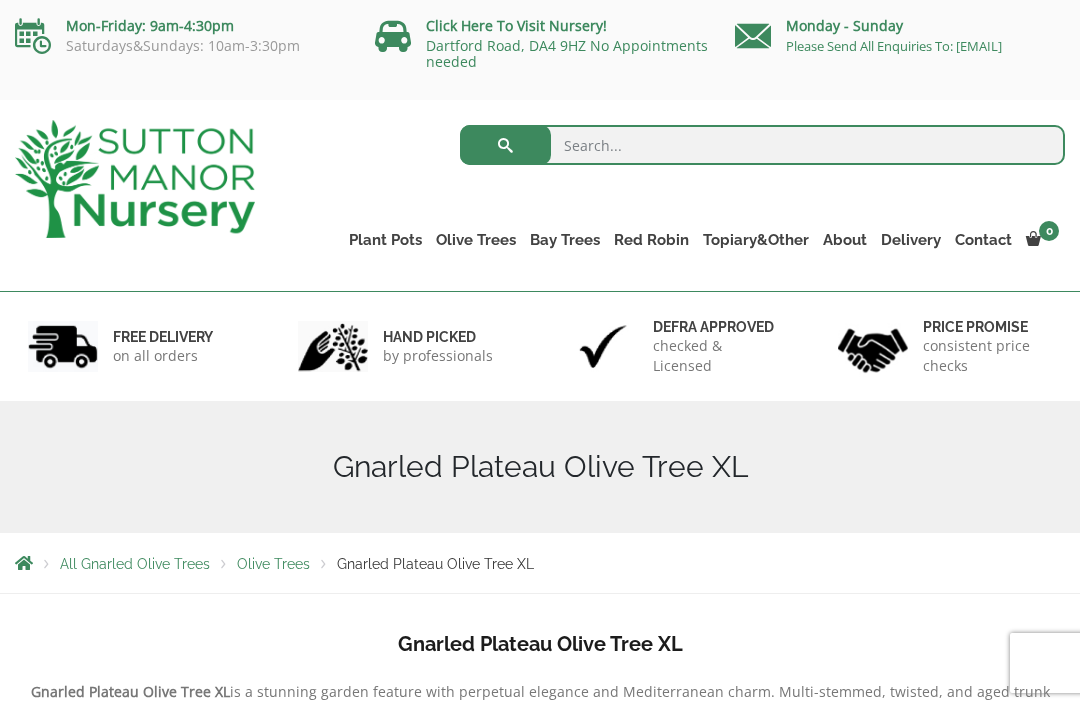 click on "Tuscan Olive Trees" at bounding box center (0, 0) 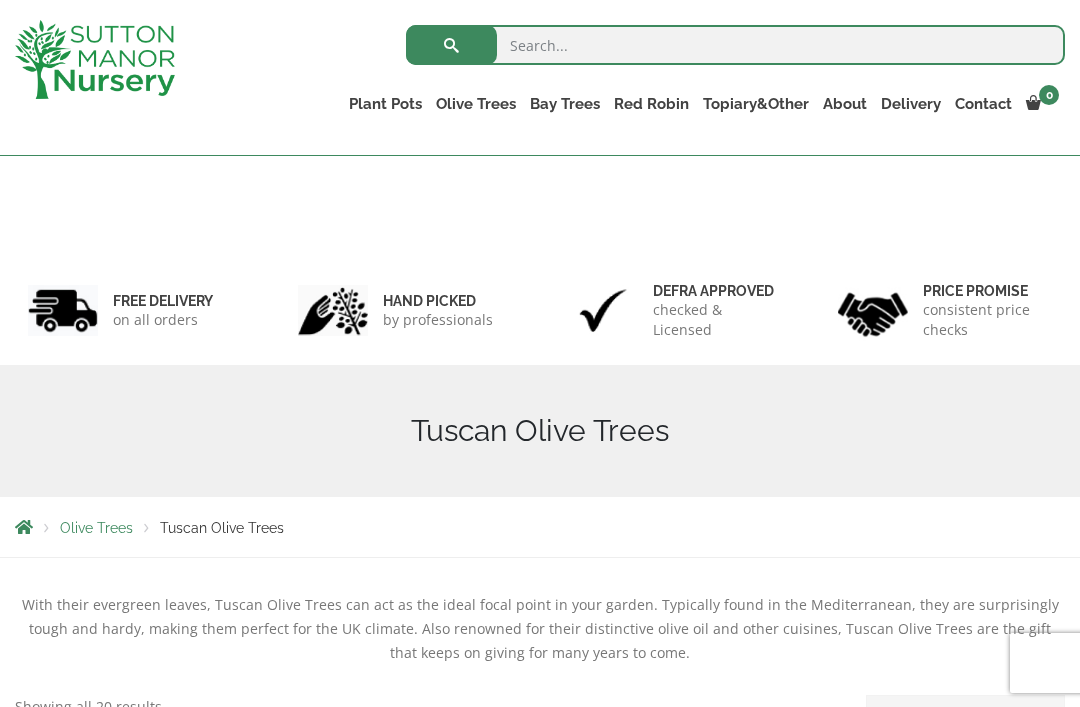scroll, scrollTop: 408, scrollLeft: 0, axis: vertical 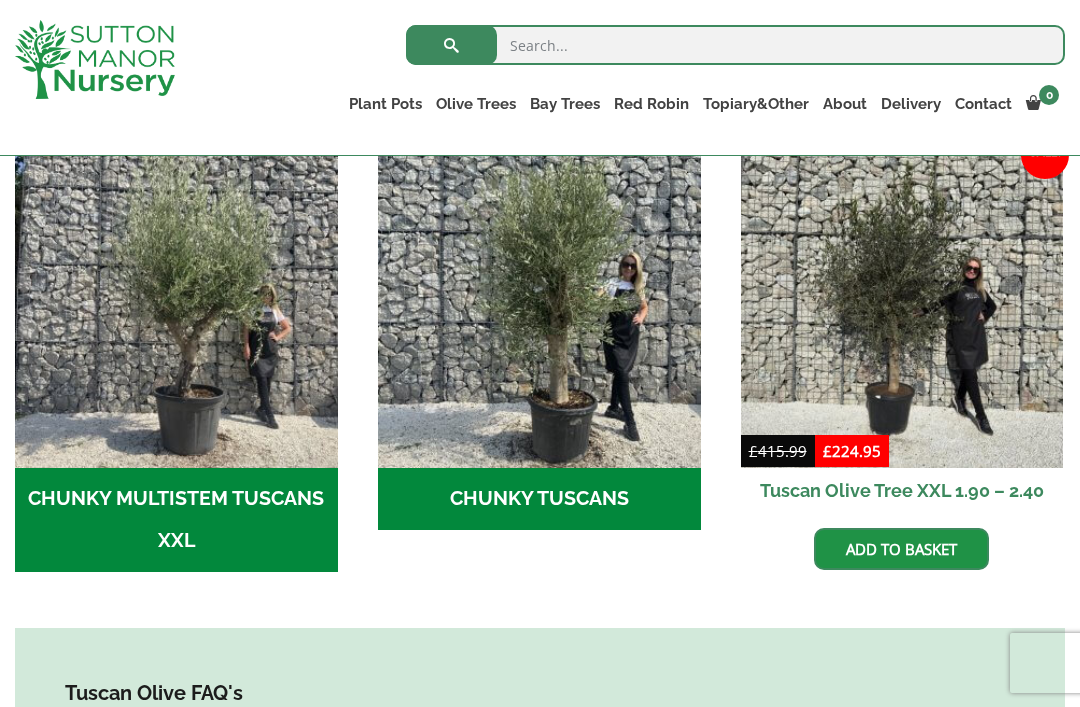click on "Tuscan Olive  FAQ's
Planting Tuscan Olive Trees
Tuscan Olive Trees can typically be planted at any time of the year as long as the ground below isn’t frozen. These beautiful trees are very hardy and can survive UK temperatures down to -15. When planting your Tuscan Olive Tree we recommend selecting a location that provides morning sun or filtered light throughout the day.
Furthermore, Tuscan Olive Trees are also slow-growing. This  means they are the perfect plant for pot-growing and can be placed in either a bright spot in your garden, or alternatively in an unheated greenhouse. We recommend planting with John Innes no. 3 and mix with some agricultural grit.
Caring For Tuscan Olive Trees
Tuscan Olive Trees" at bounding box center [540, 764] 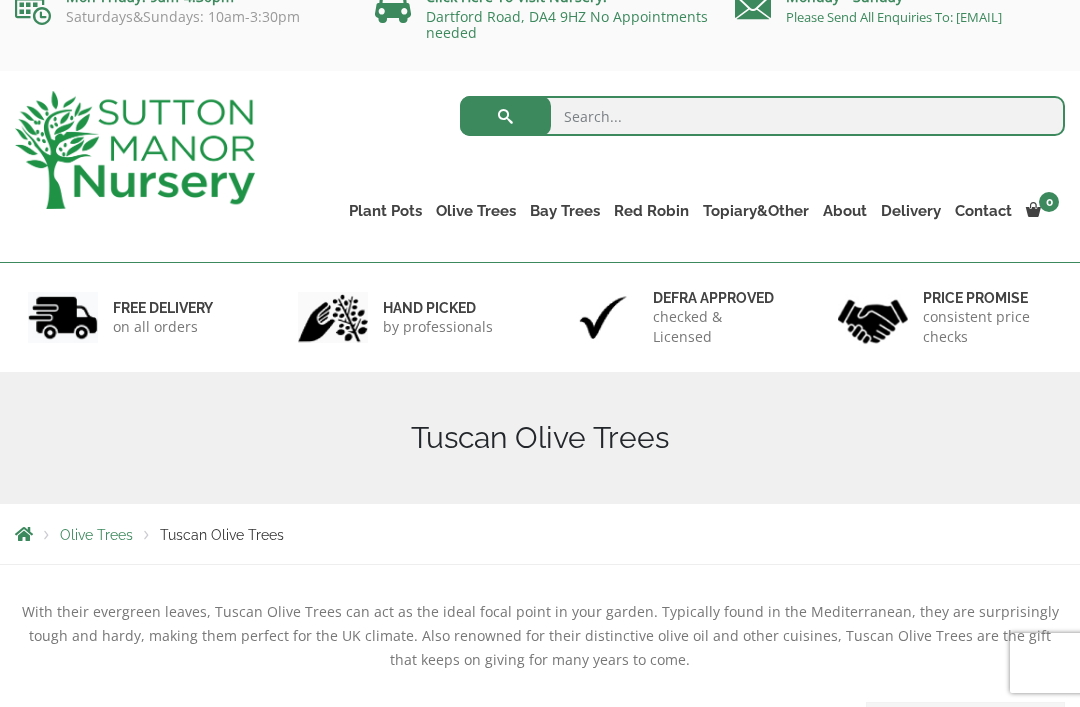 scroll, scrollTop: 0, scrollLeft: 0, axis: both 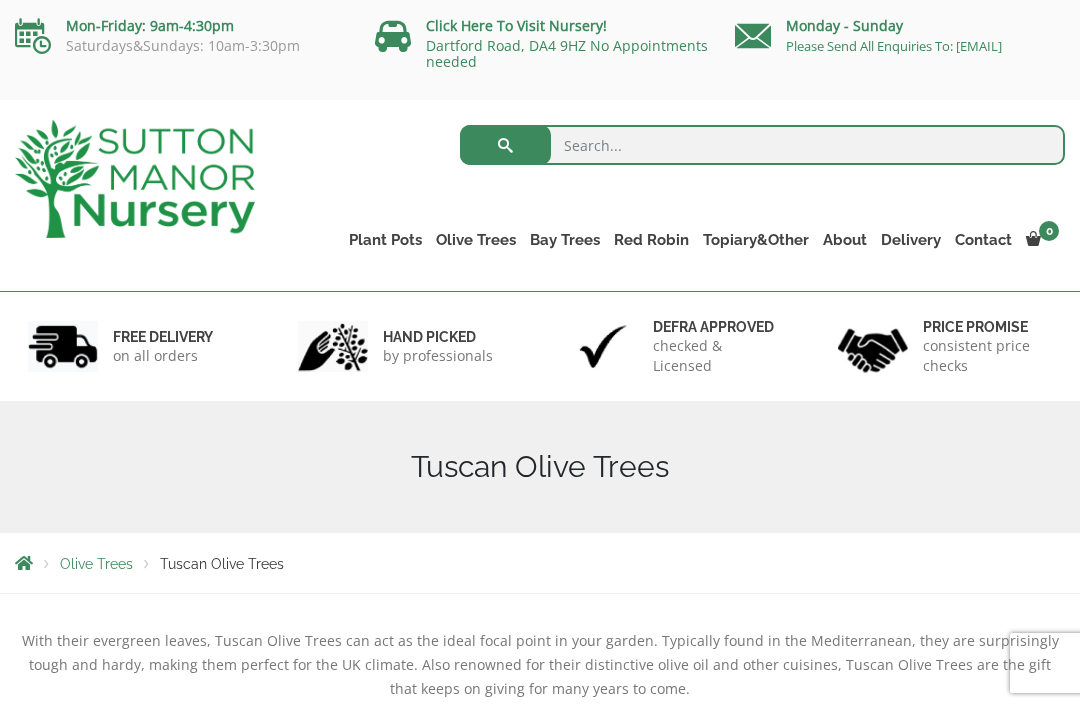 click on "Gnarled Multi Stems XXL (Low Bowl Olive Trees)" at bounding box center (0, 0) 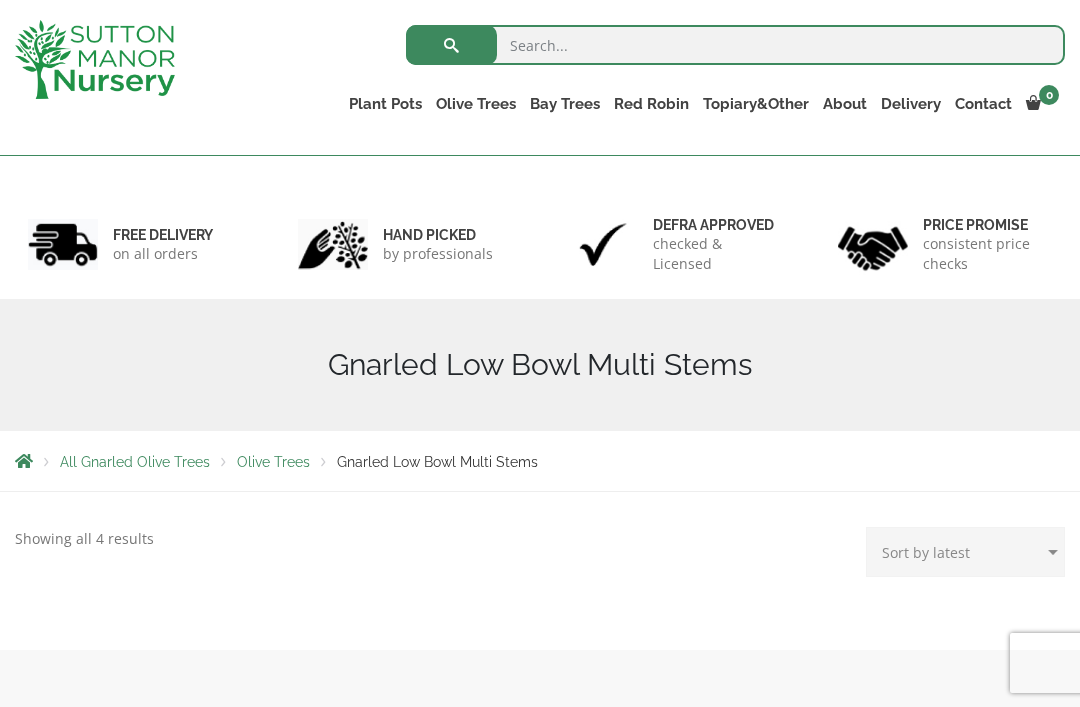 scroll, scrollTop: 317, scrollLeft: 0, axis: vertical 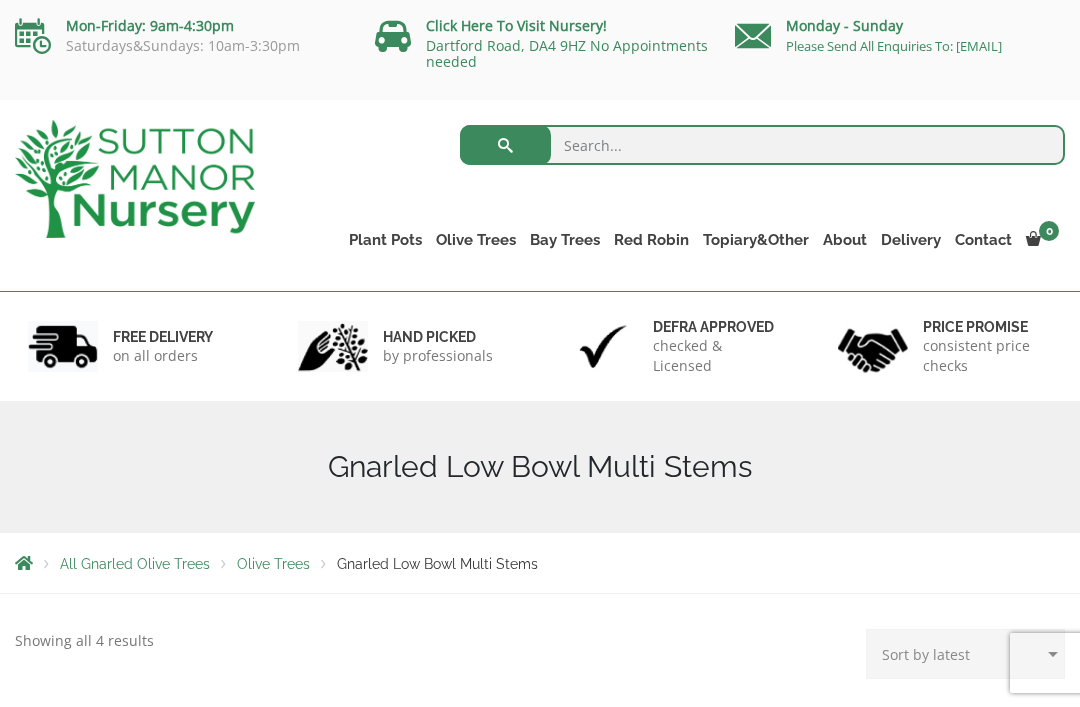 click on "Gnarled Patio Pot Olive Trees" at bounding box center [0, 0] 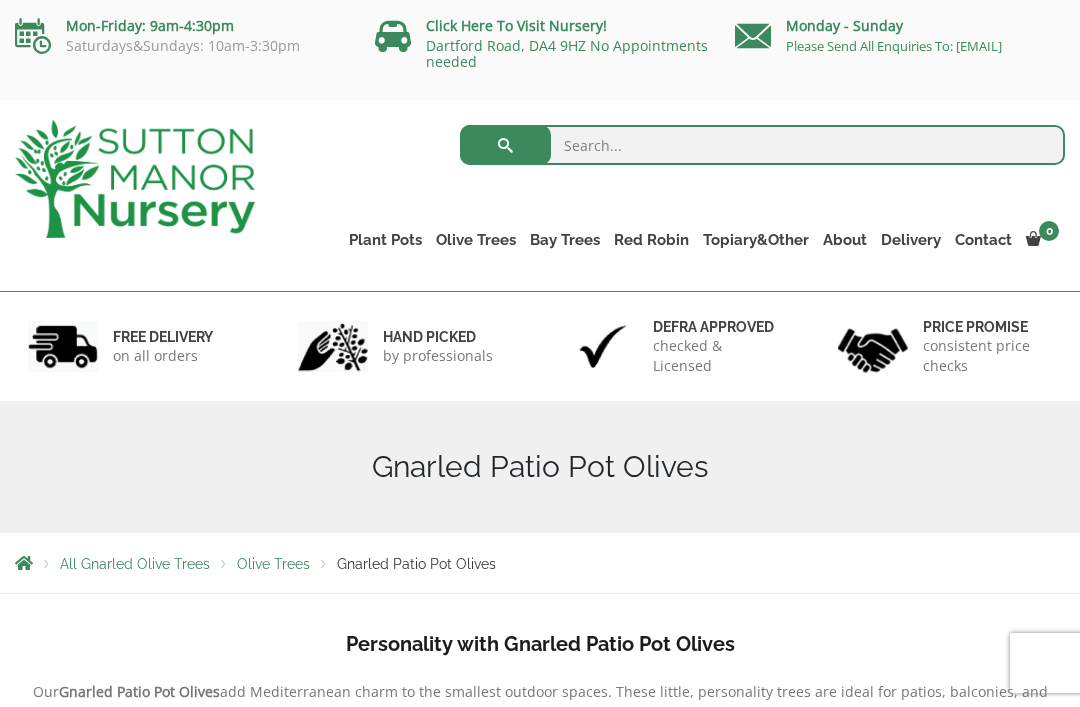 scroll, scrollTop: 0, scrollLeft: 0, axis: both 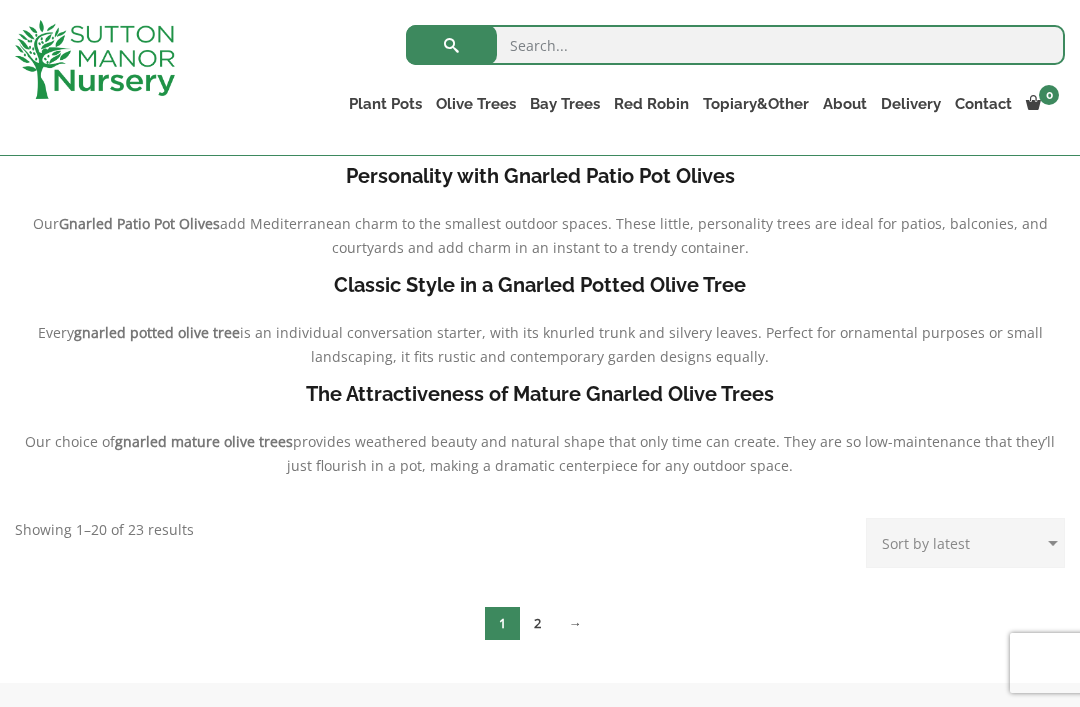 click on "2" at bounding box center [537, 623] 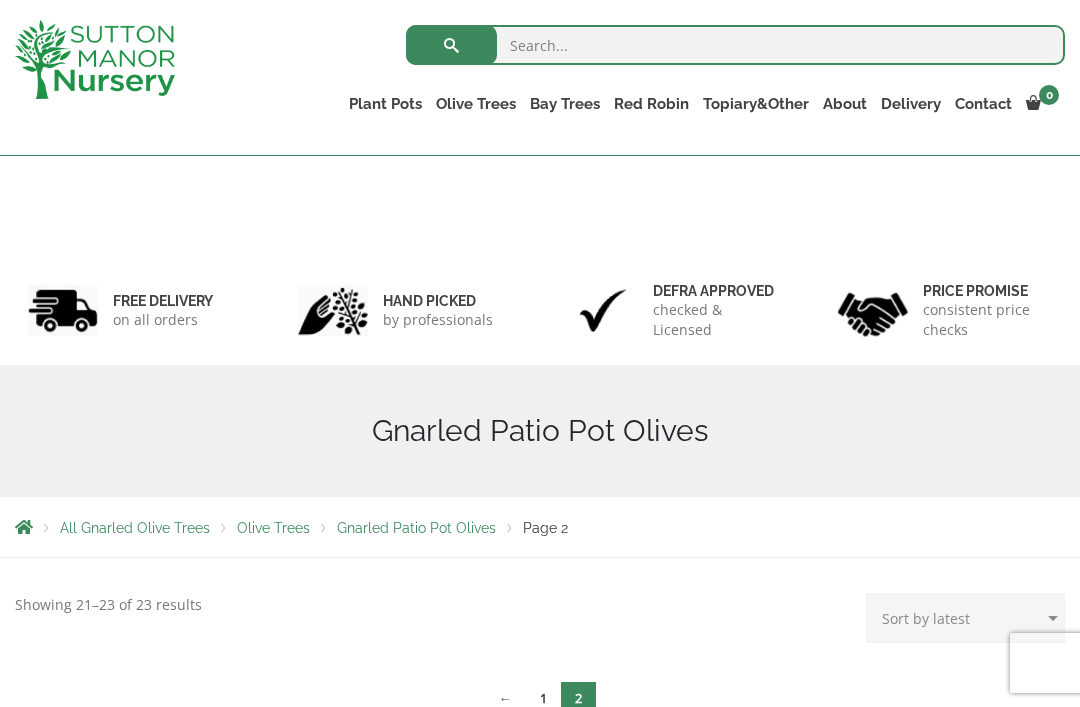 scroll, scrollTop: 355, scrollLeft: 0, axis: vertical 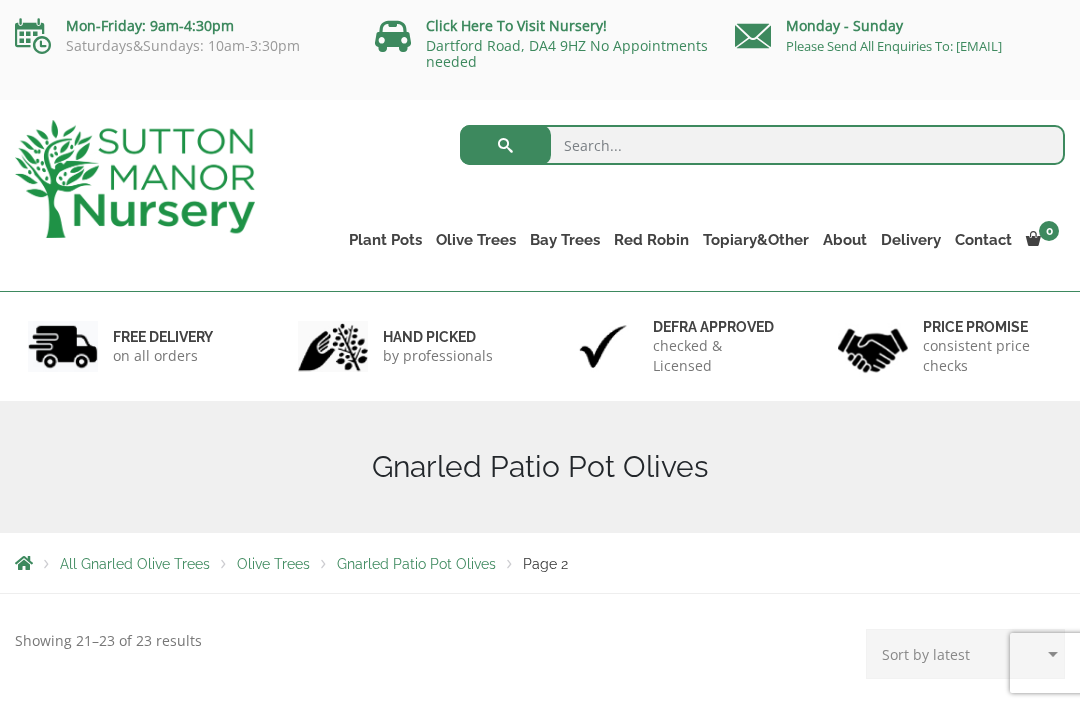 click on "Gnarled Plateau Olive Tree XL" at bounding box center (0, 0) 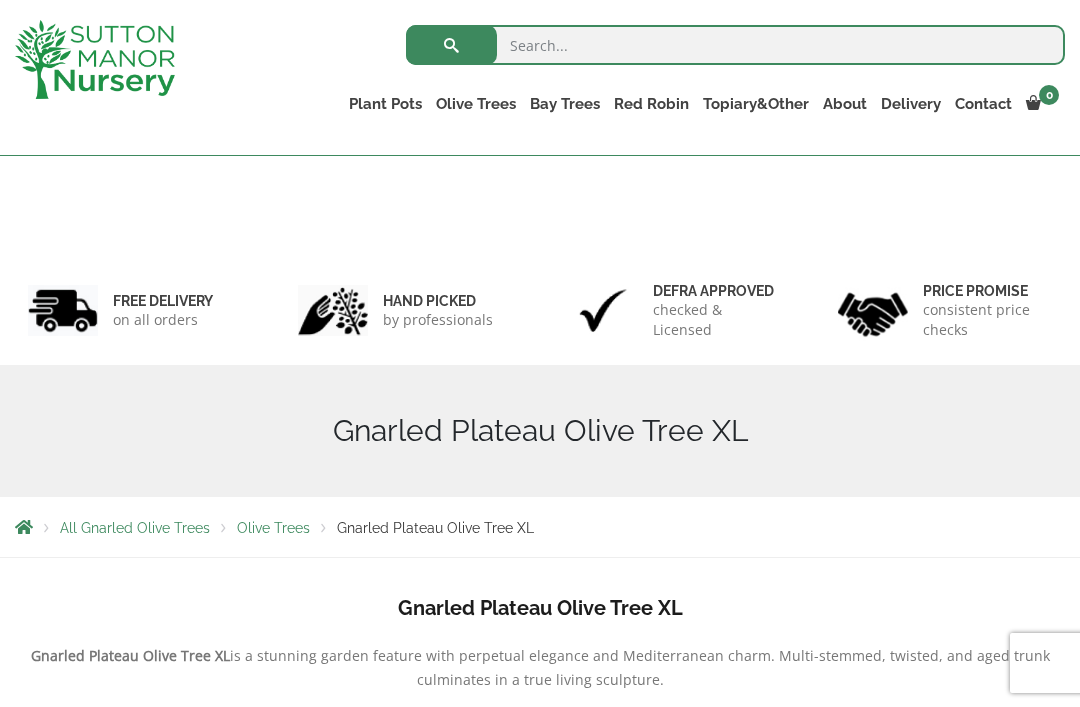 scroll, scrollTop: 636, scrollLeft: 0, axis: vertical 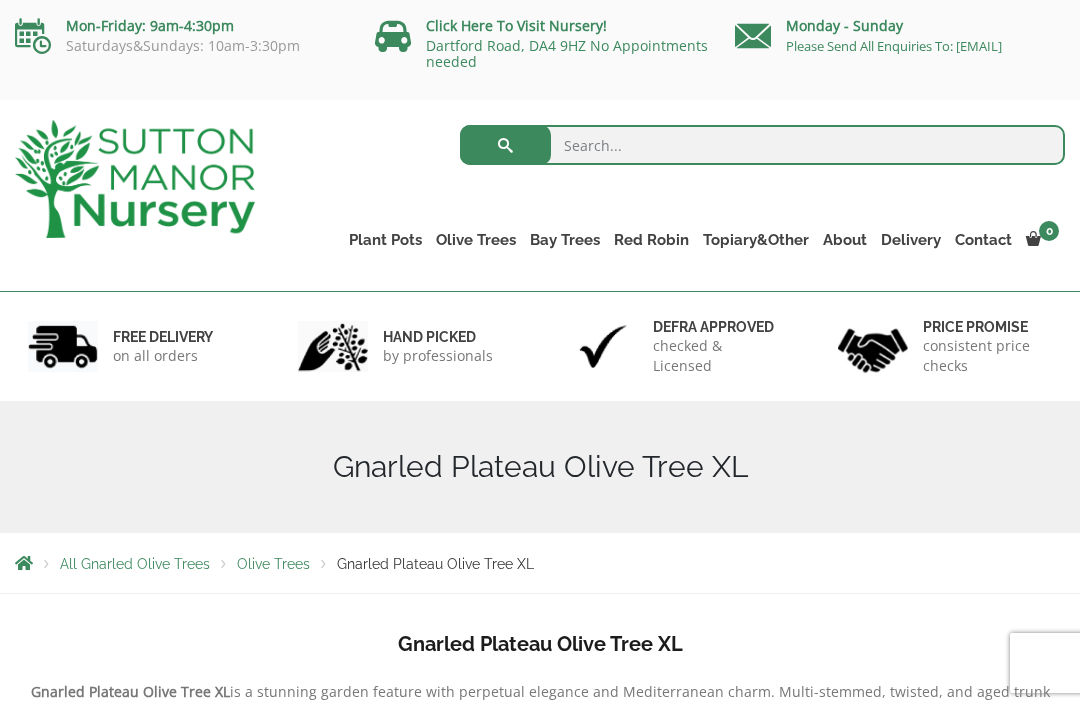 click on "Gnarled Multi Stems XXL (Low Bowl Olive Trees)" at bounding box center [0, 0] 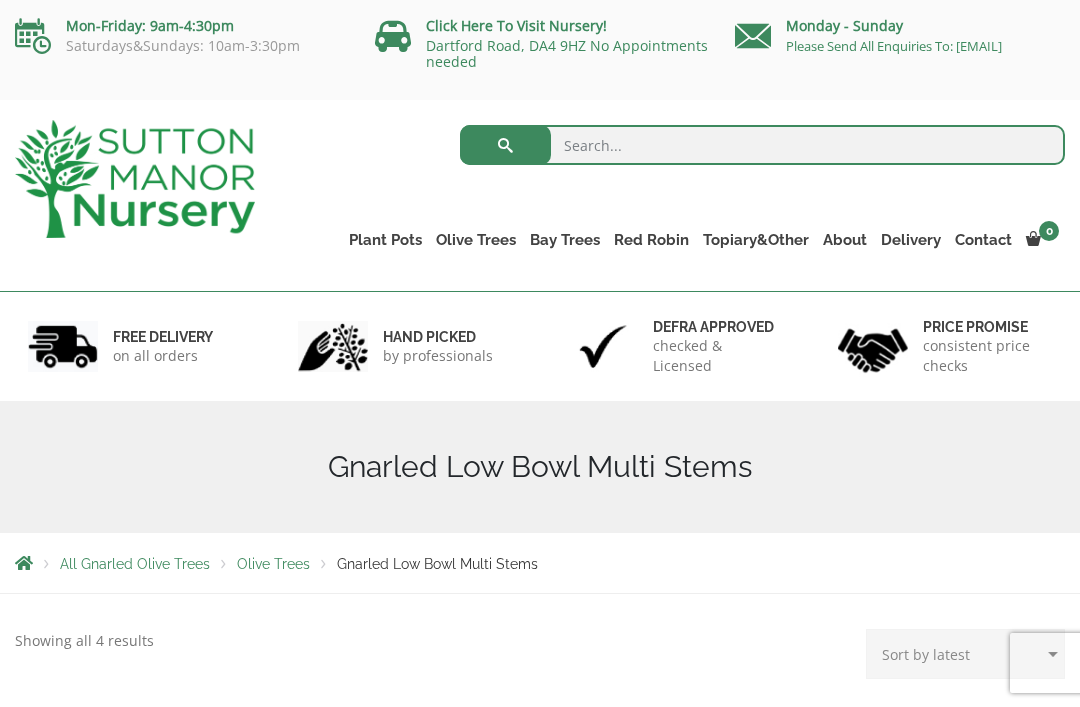 scroll, scrollTop: 0, scrollLeft: 0, axis: both 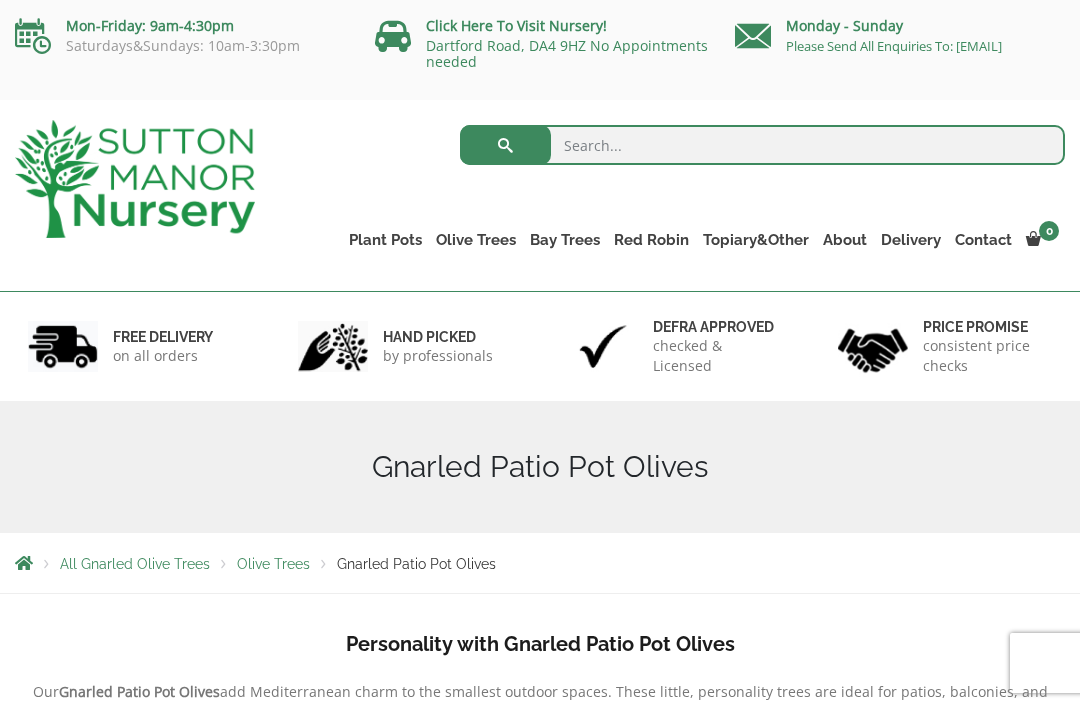 click on "Gnarled Plateau Olive Tree XL" at bounding box center [0, 0] 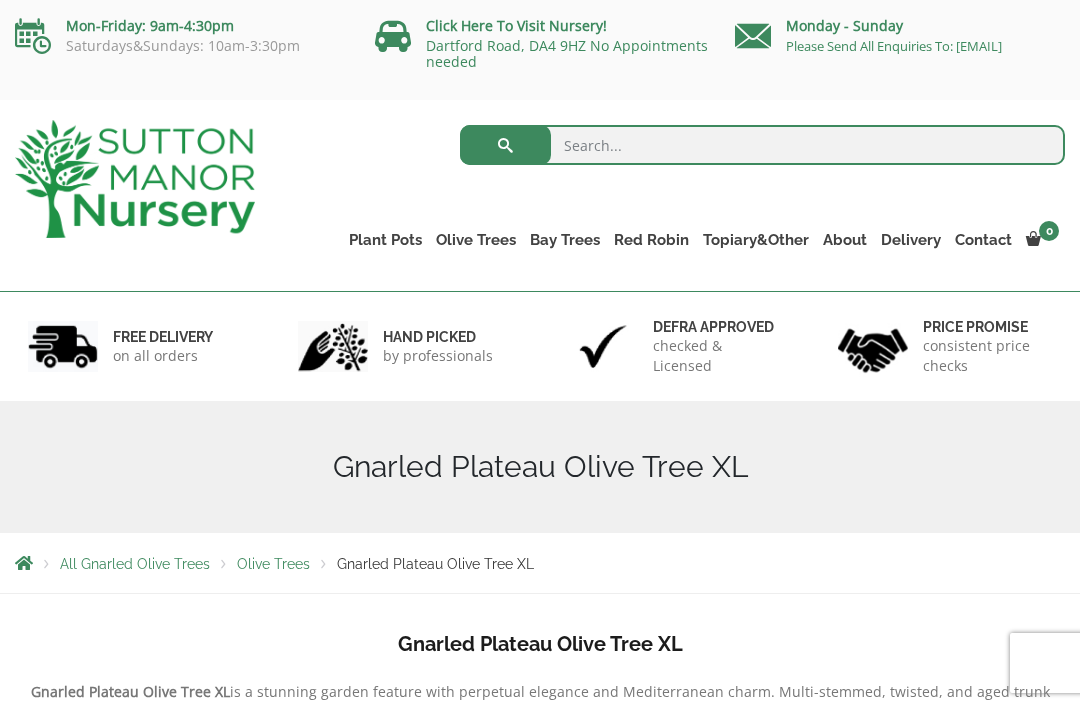 scroll, scrollTop: 0, scrollLeft: 0, axis: both 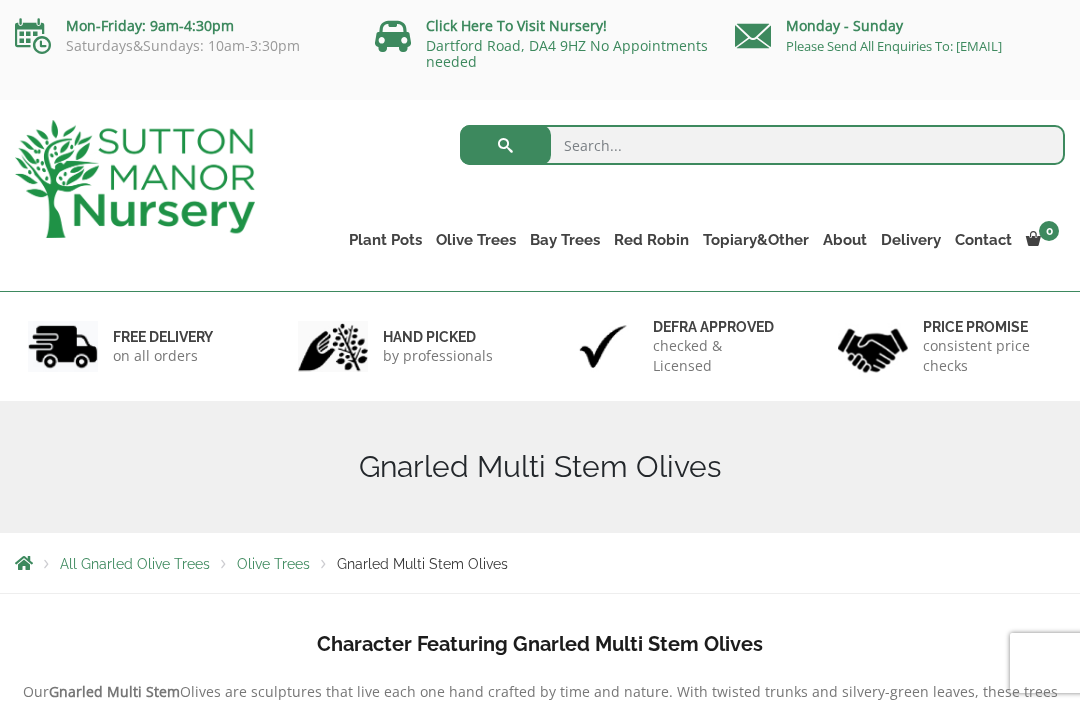 click on "Bay Trees" at bounding box center [565, 240] 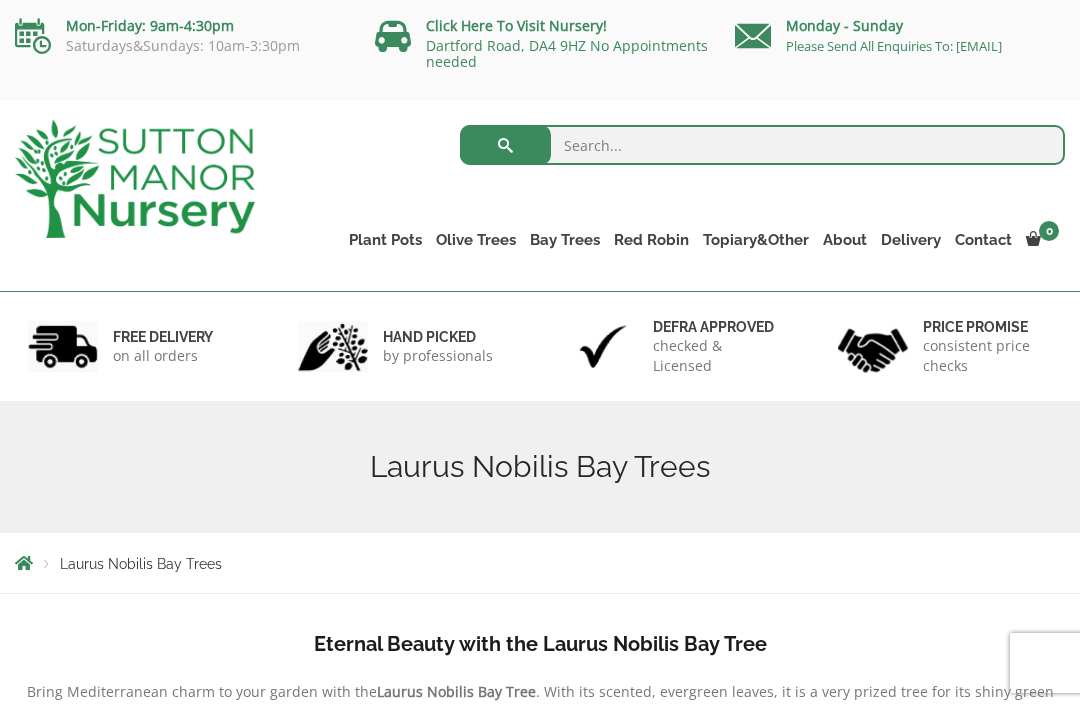 scroll, scrollTop: 0, scrollLeft: 0, axis: both 